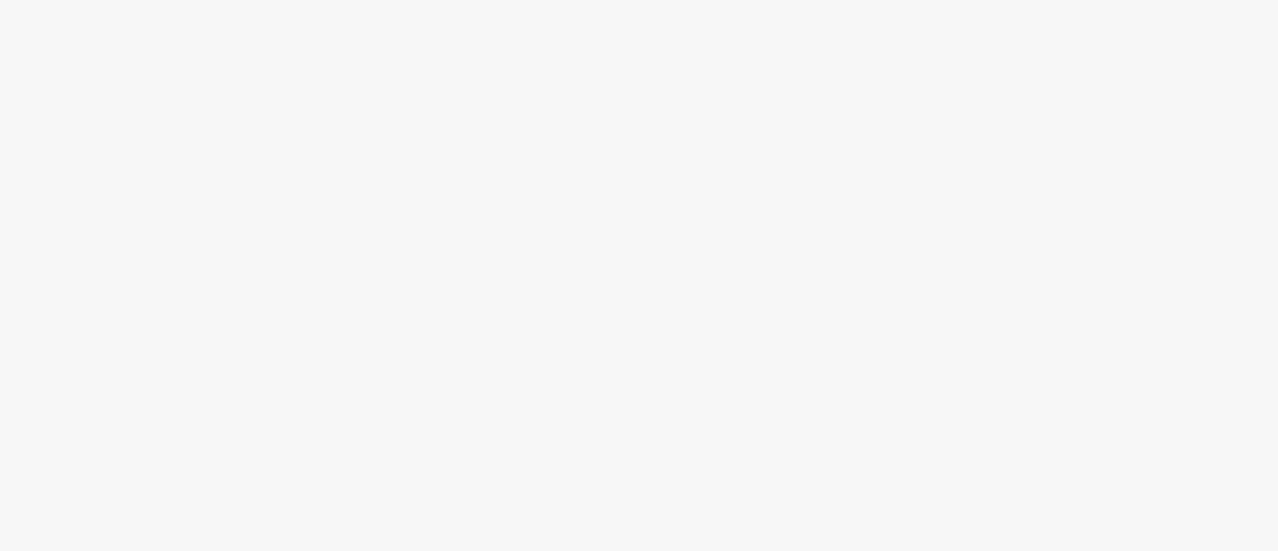 scroll, scrollTop: 0, scrollLeft: 0, axis: both 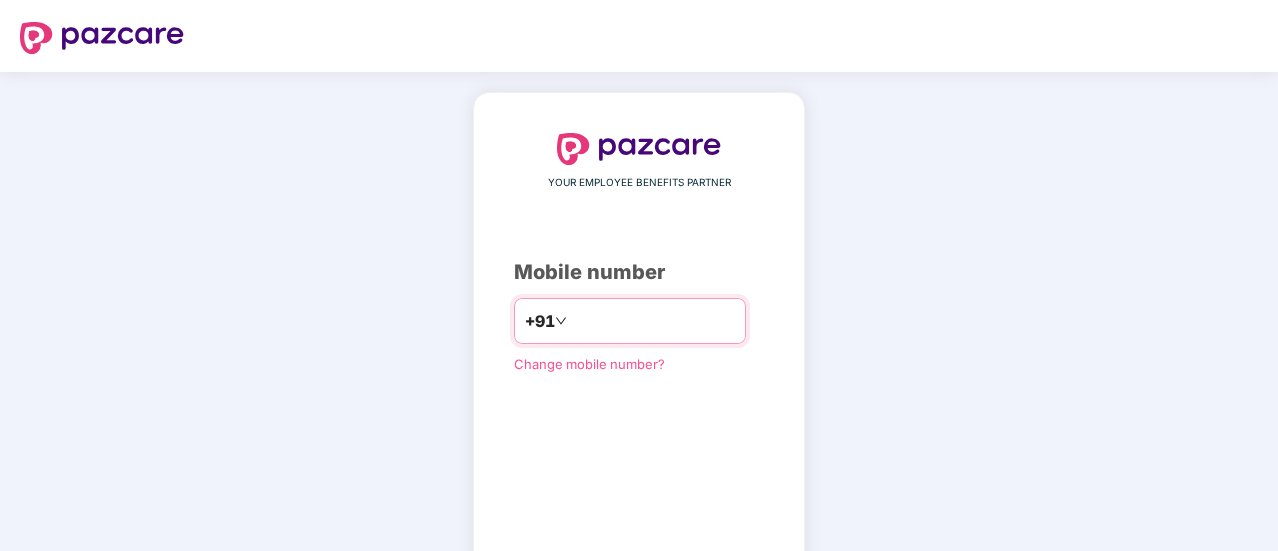 type on "**********" 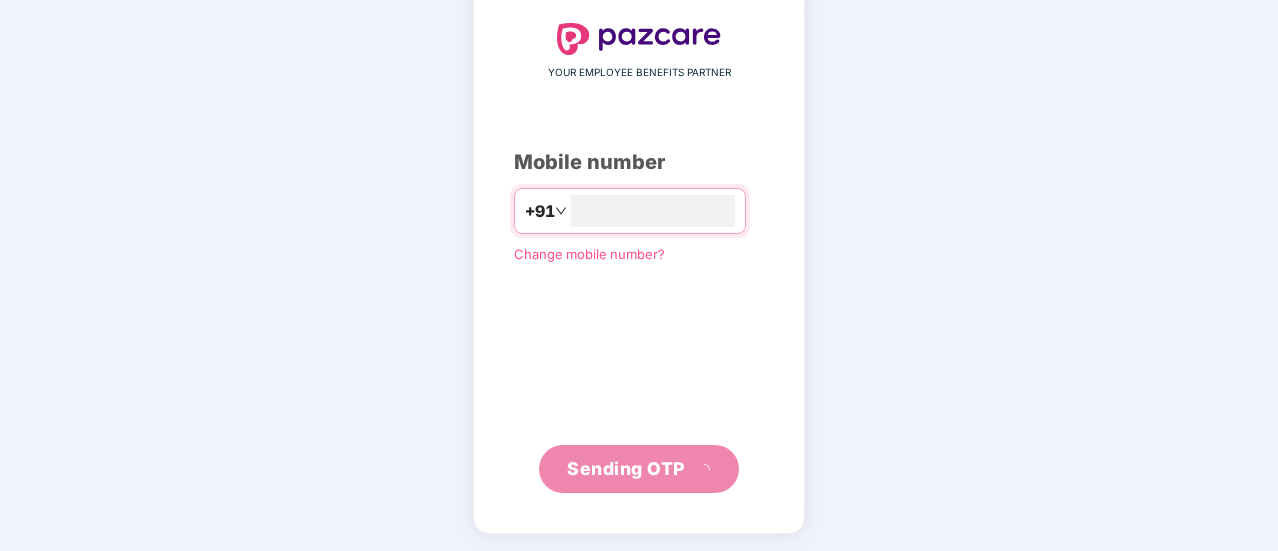 scroll, scrollTop: 100, scrollLeft: 0, axis: vertical 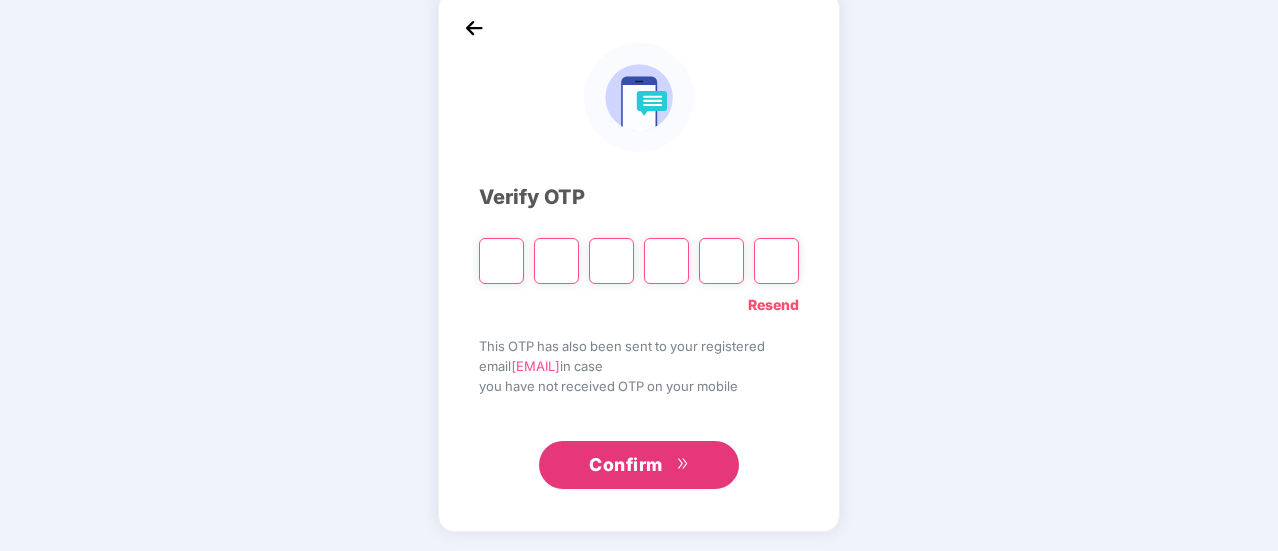 type on "*" 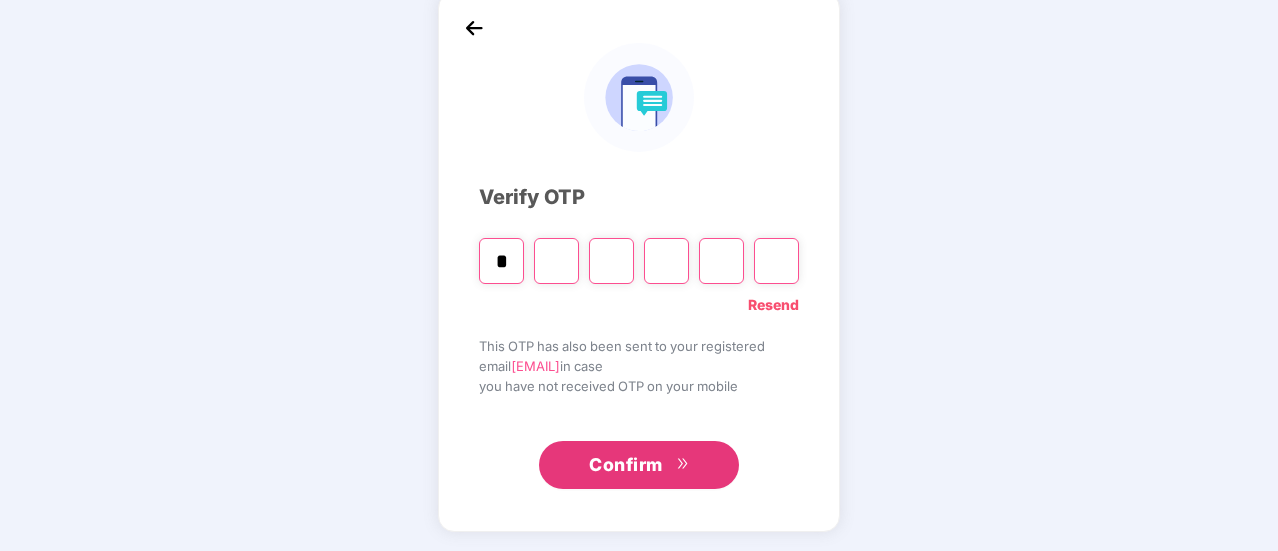 type on "*" 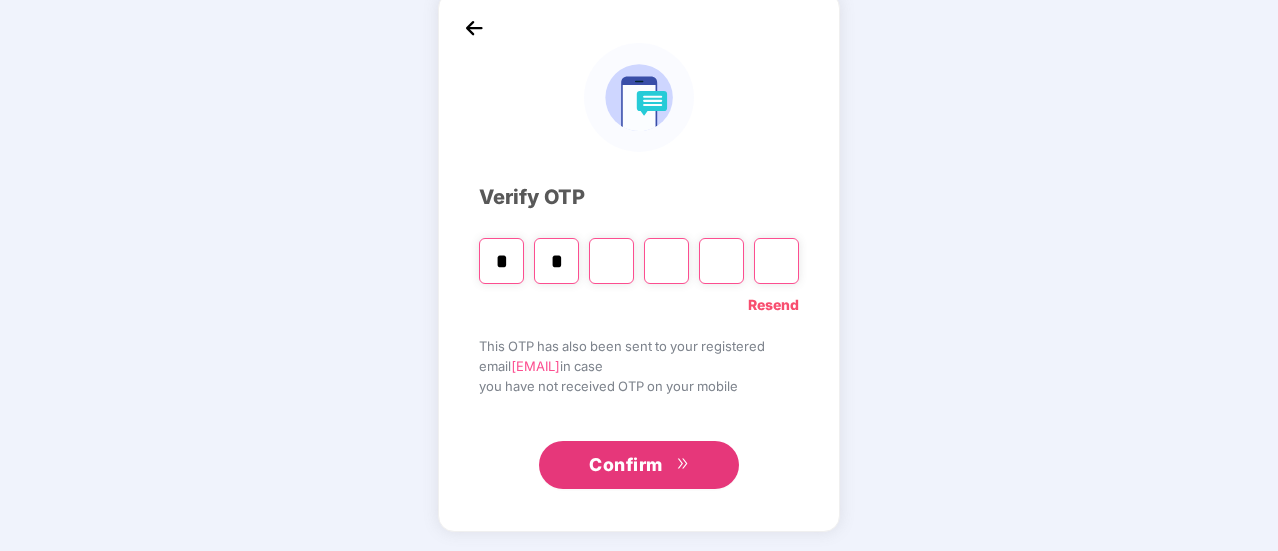 type on "*" 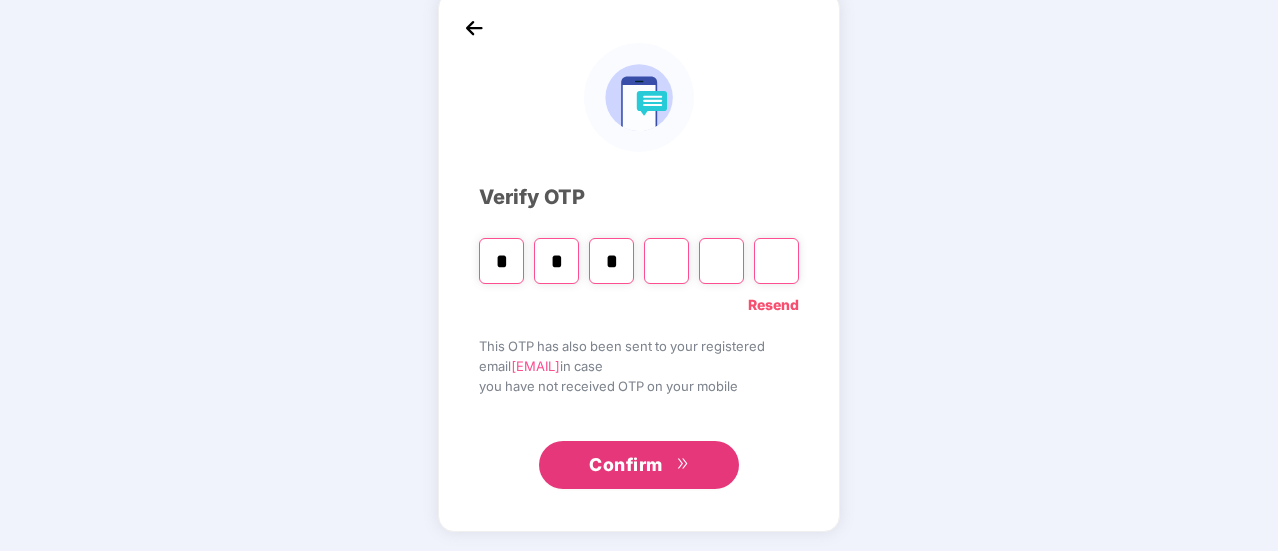 type on "*" 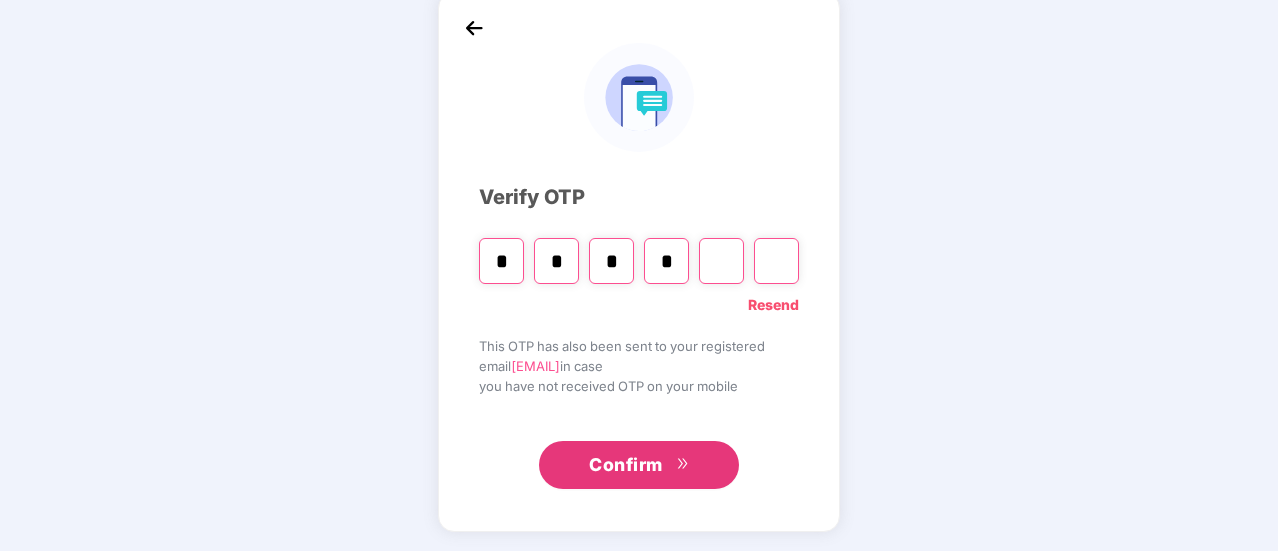 type on "*" 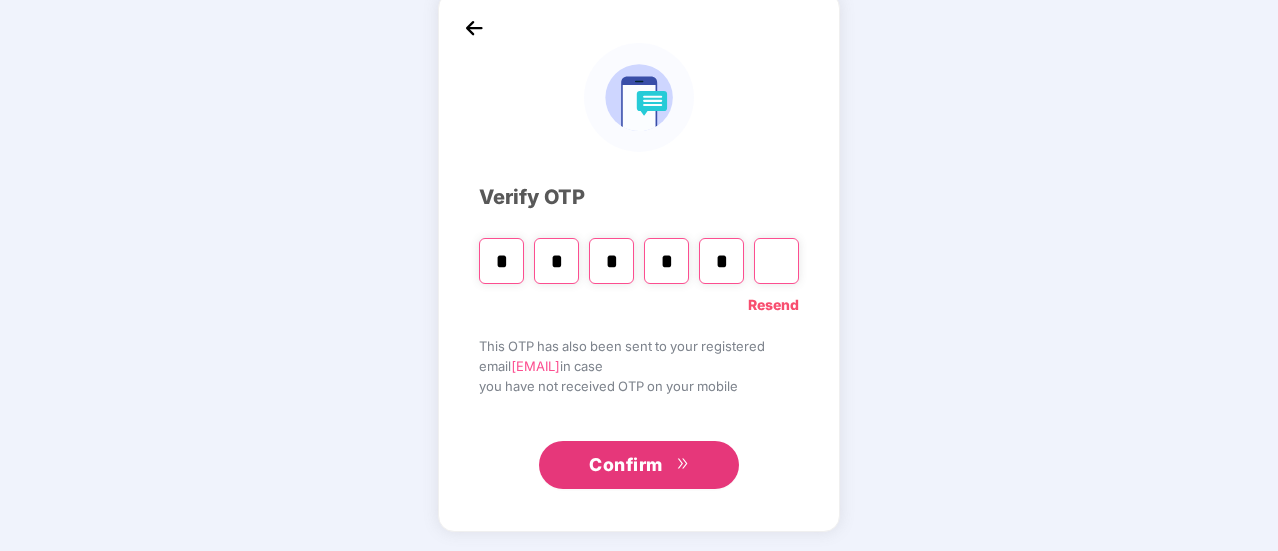 type on "*" 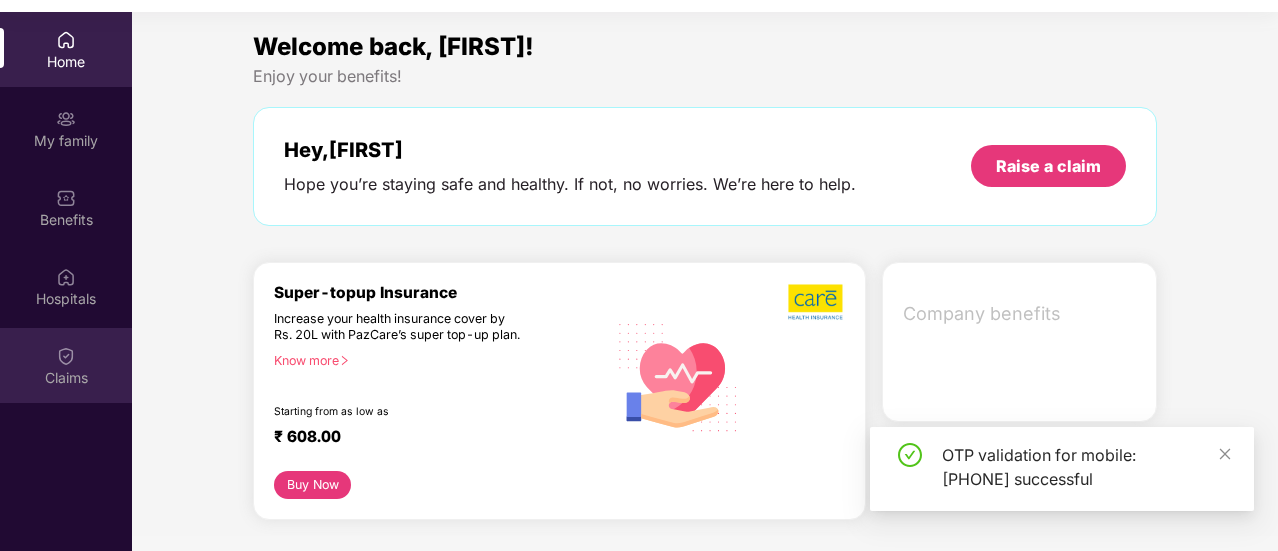 click on "Claims" at bounding box center (66, 378) 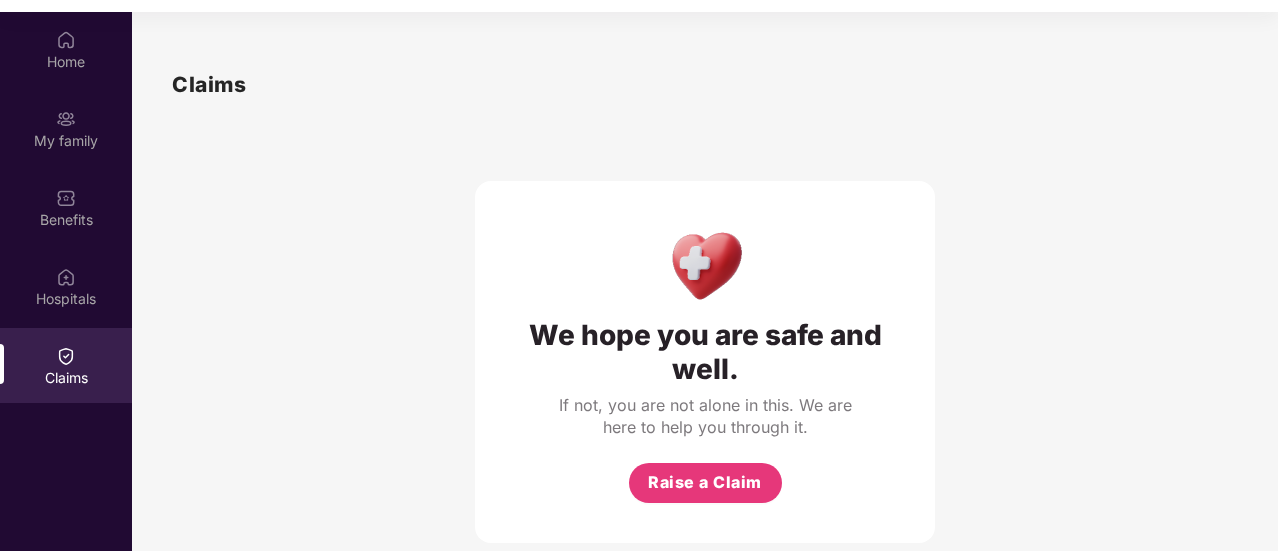 scroll, scrollTop: 20, scrollLeft: 0, axis: vertical 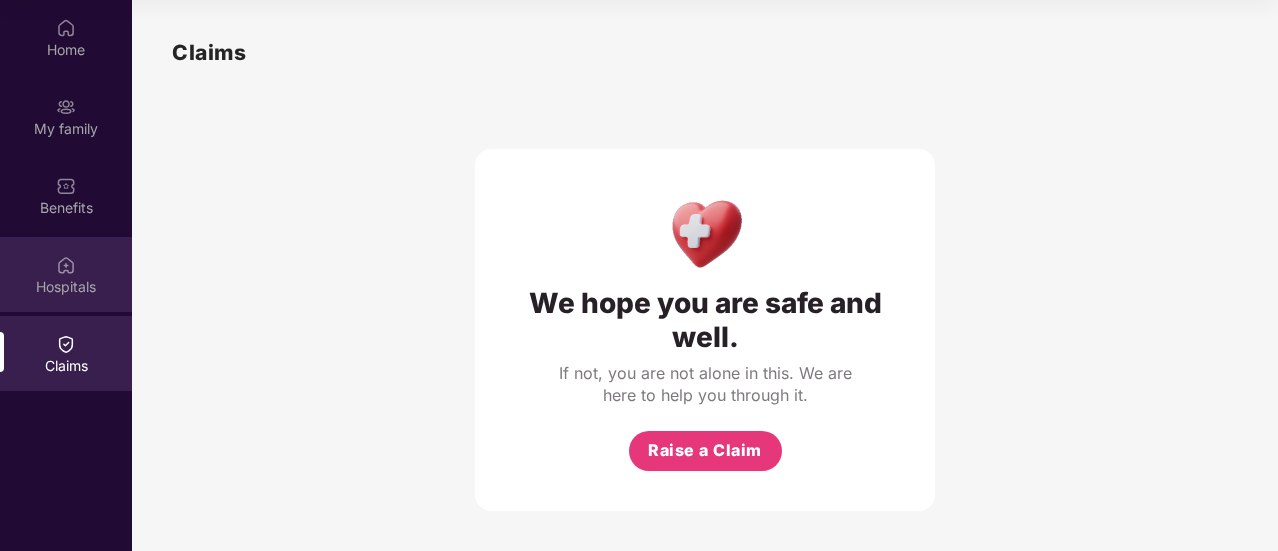 click on "Hospitals" at bounding box center [66, 287] 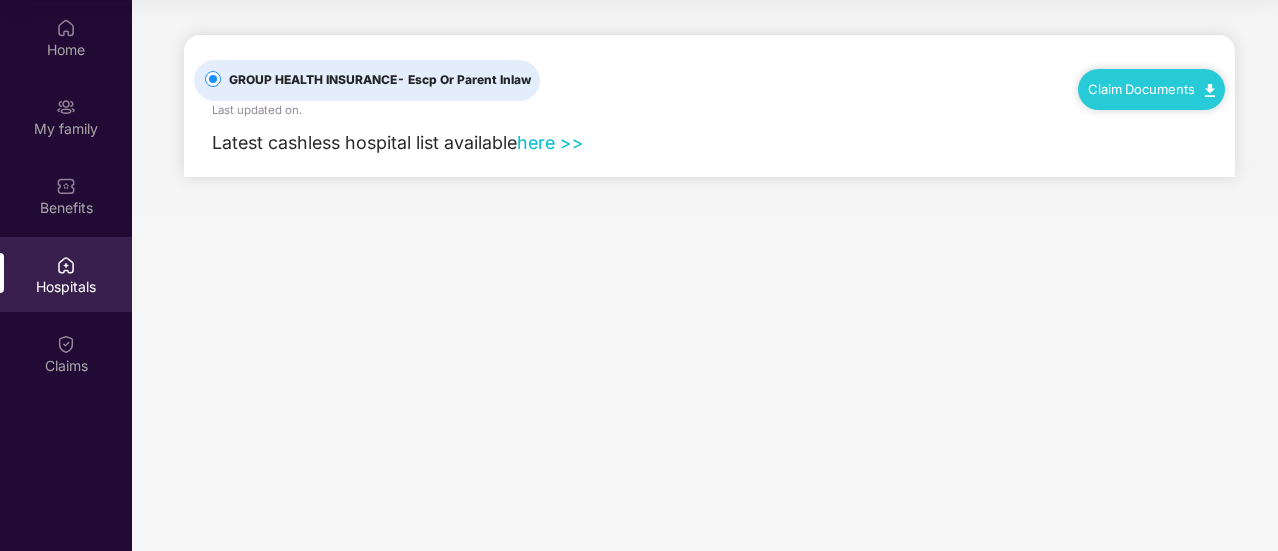 scroll, scrollTop: 0, scrollLeft: 0, axis: both 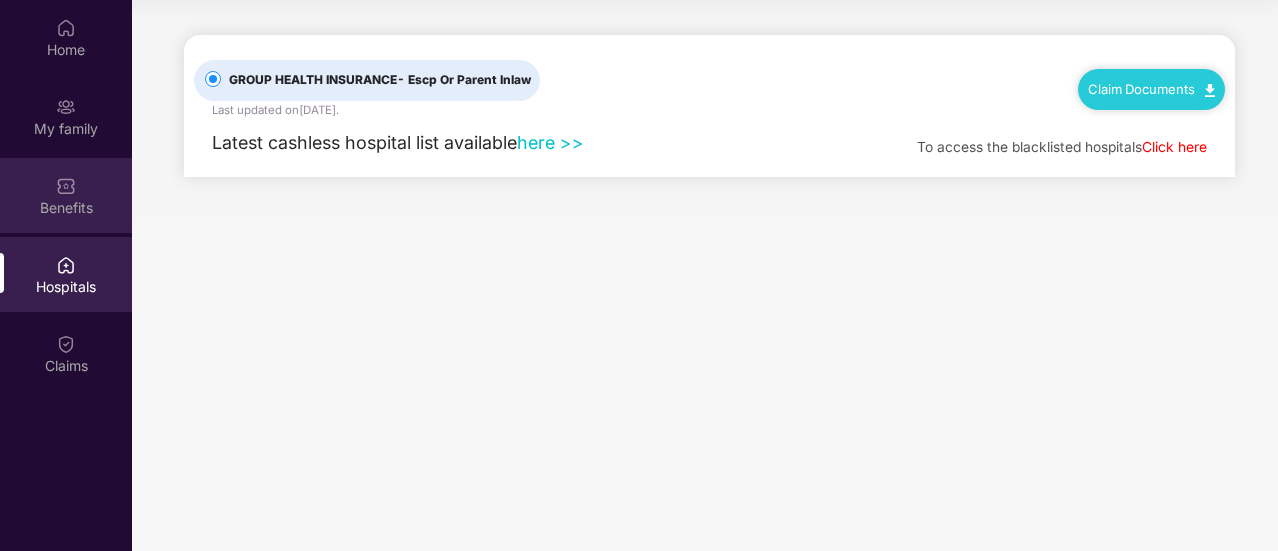 click at bounding box center (66, 186) 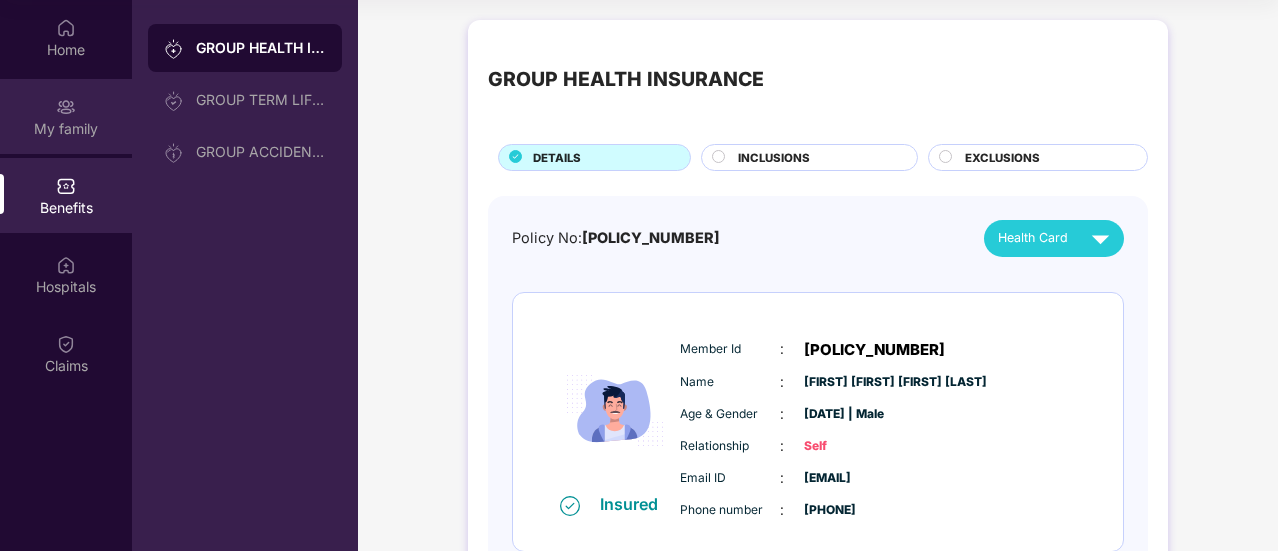 click on "My family" at bounding box center (66, 129) 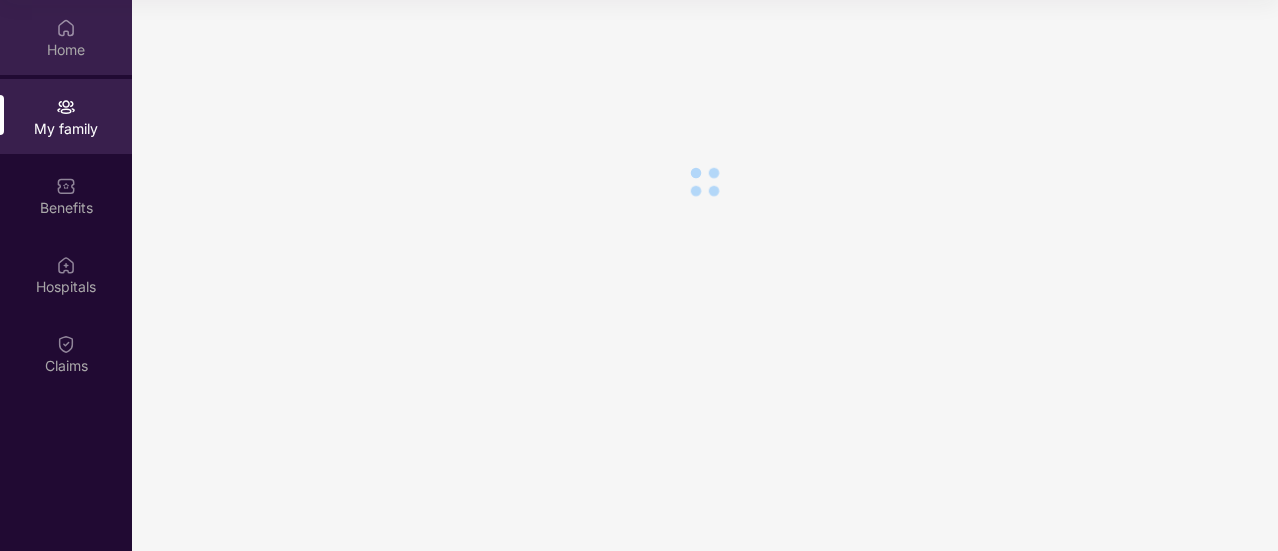 click on "Home" at bounding box center (66, 50) 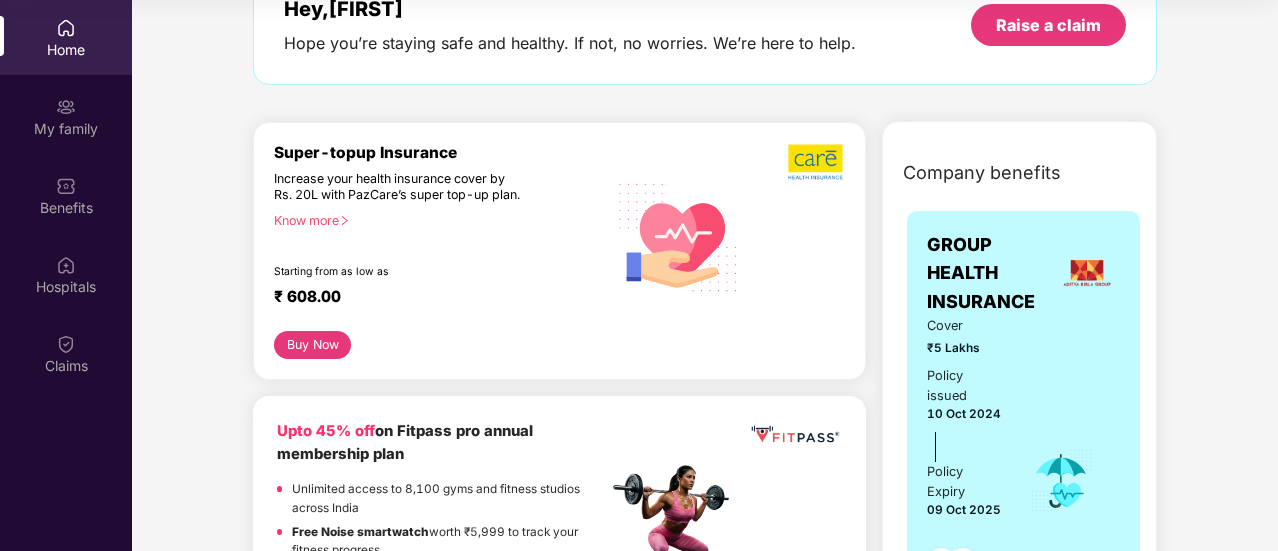 scroll, scrollTop: 0, scrollLeft: 0, axis: both 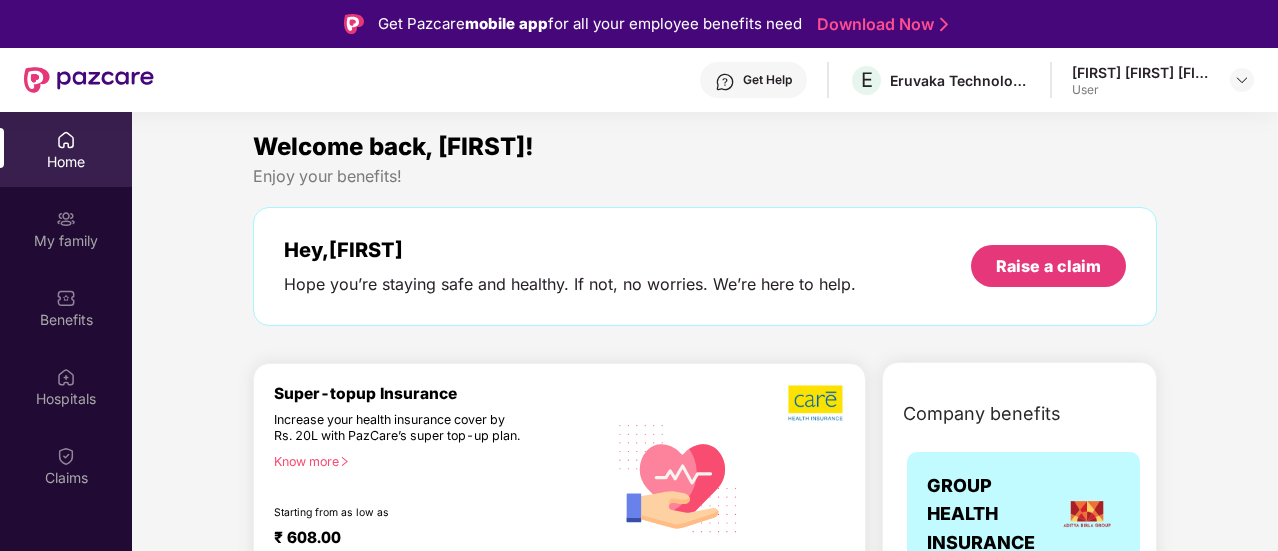 drag, startPoint x: 477, startPoint y: 83, endPoint x: 1200, endPoint y: 171, distance: 728.33575 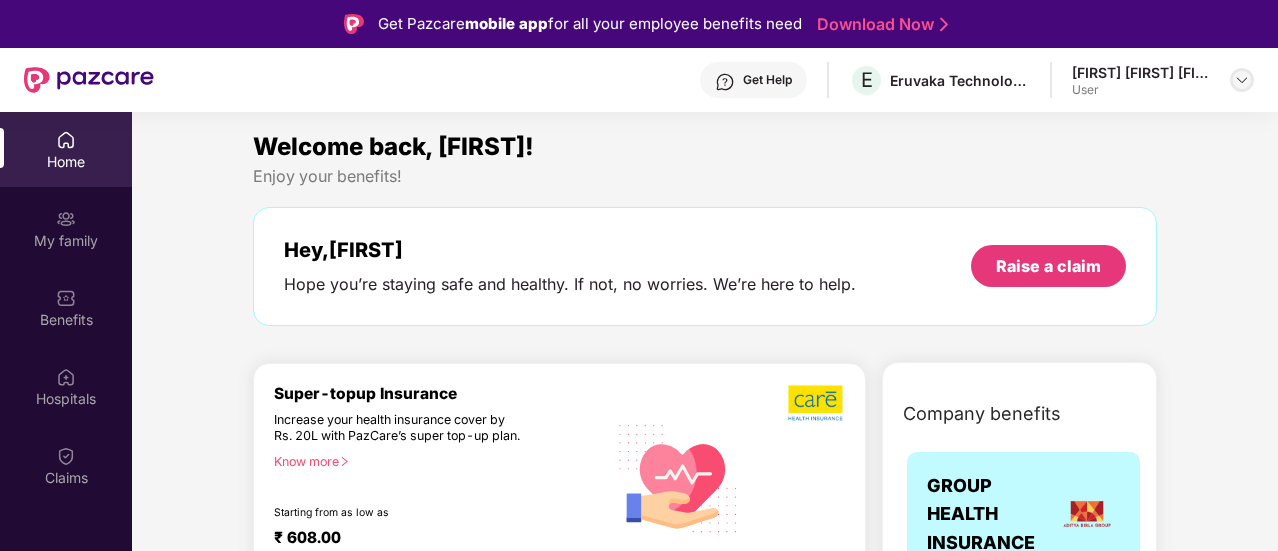 click at bounding box center [1242, 80] 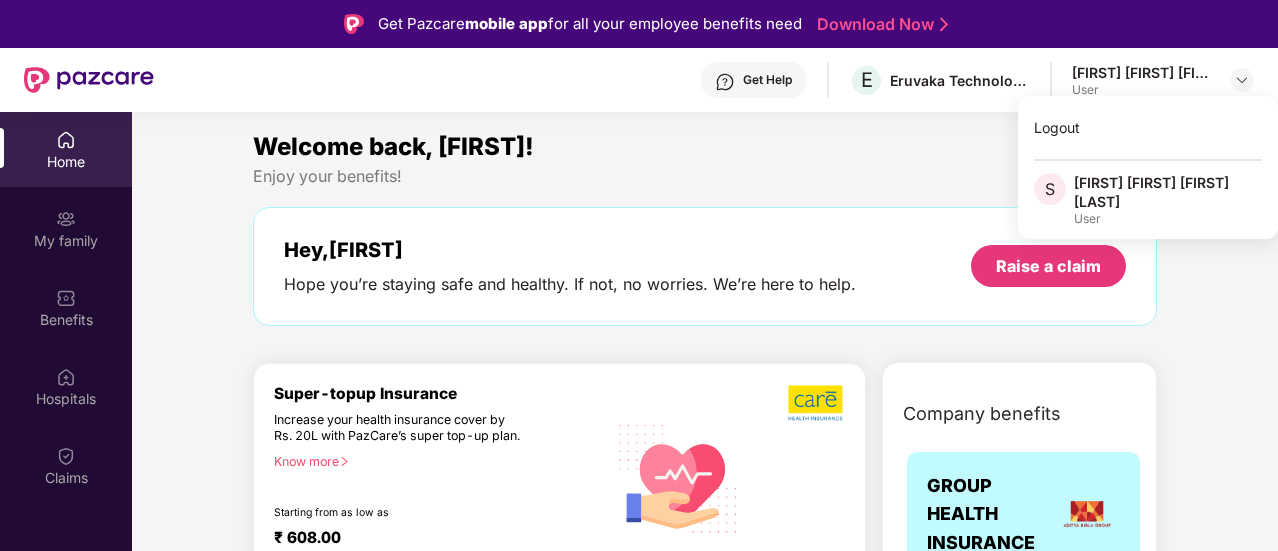 click on "Enjoy your benefits!" at bounding box center (705, 176) 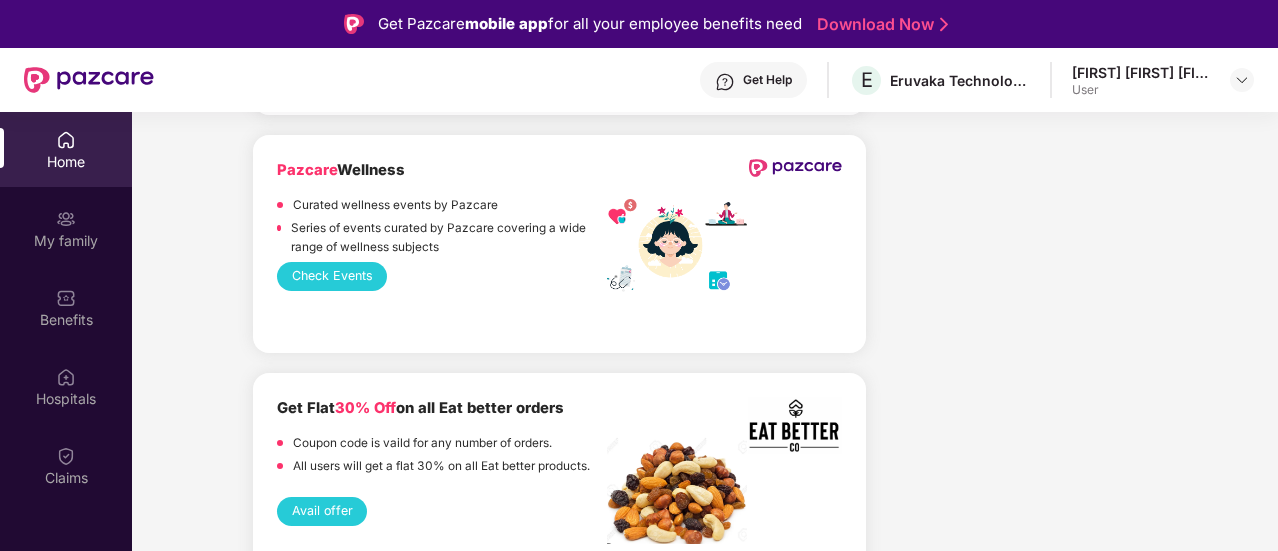 scroll, scrollTop: 3950, scrollLeft: 0, axis: vertical 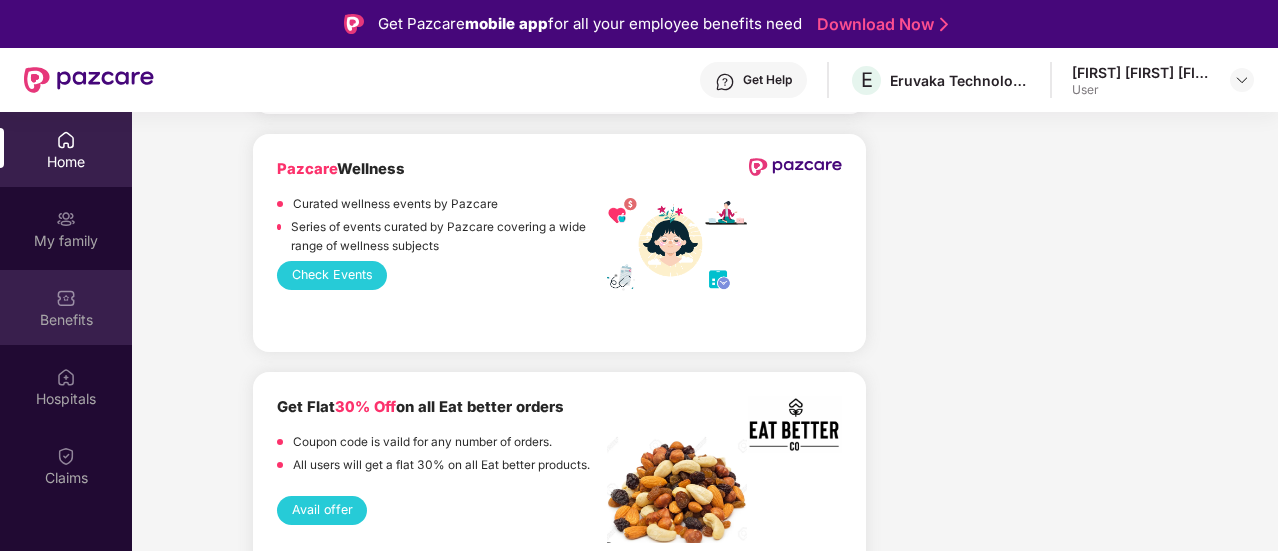 click on "Benefits" at bounding box center (66, 320) 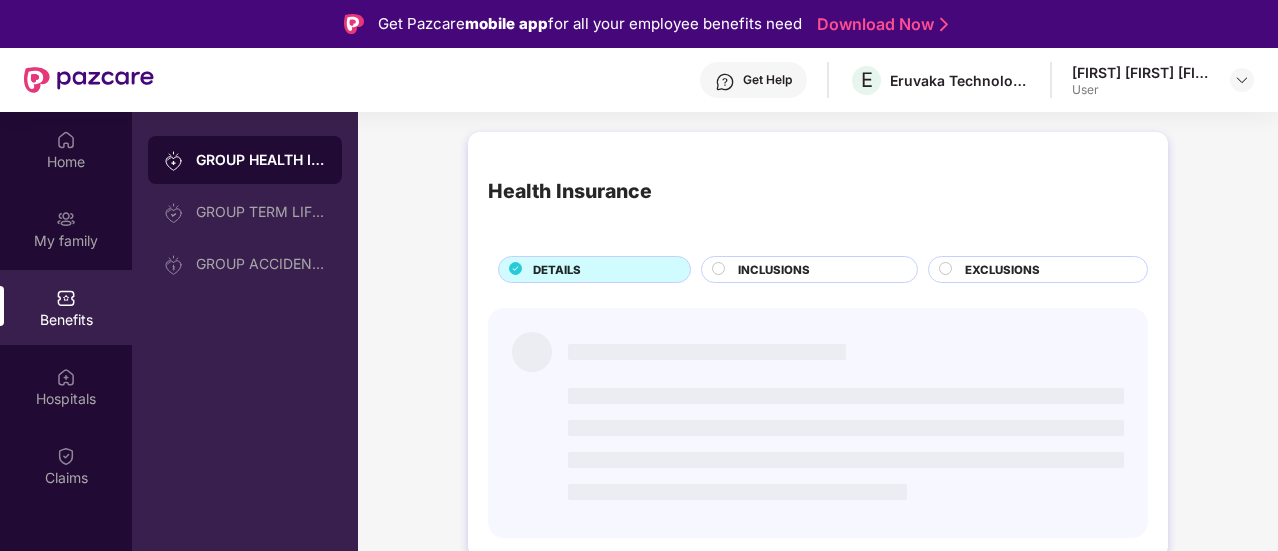 scroll, scrollTop: 0, scrollLeft: 0, axis: both 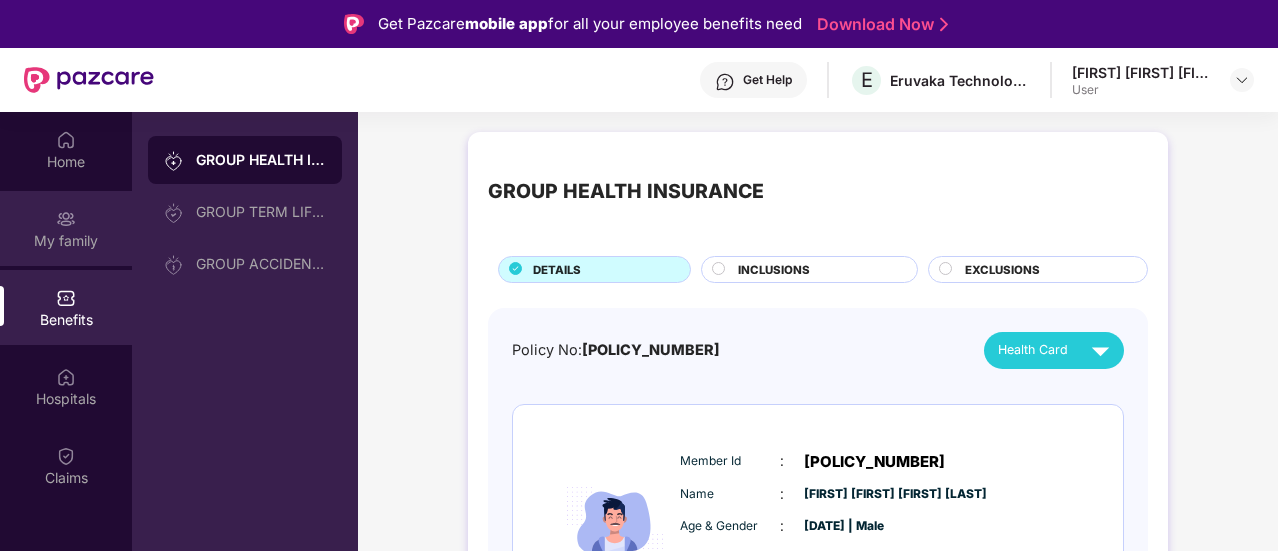 click on "My family" at bounding box center (66, 241) 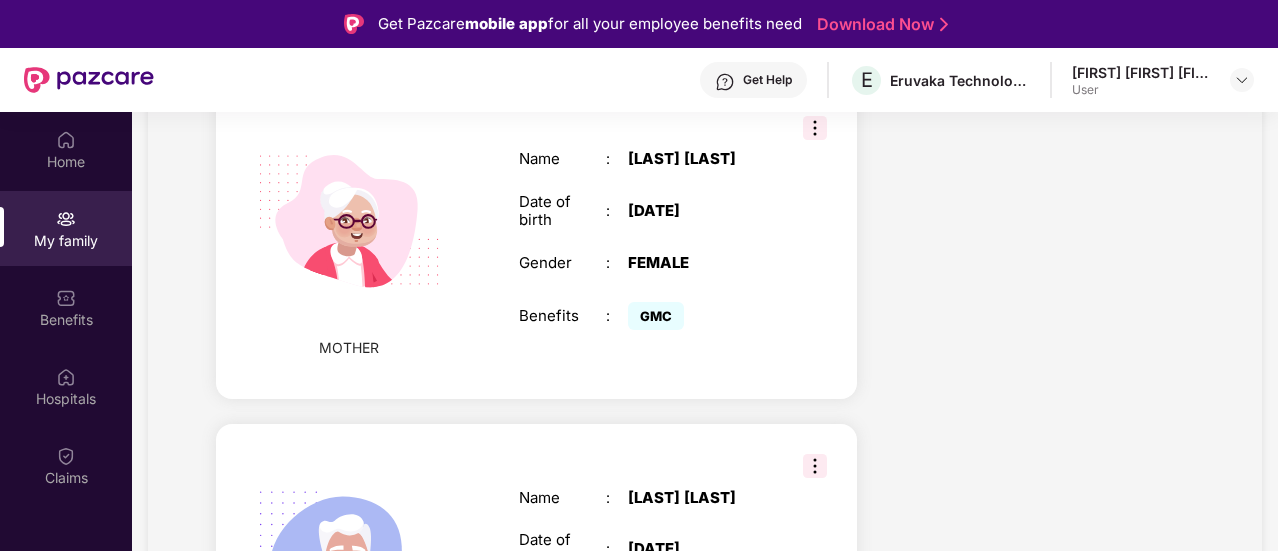 scroll, scrollTop: 2048, scrollLeft: 0, axis: vertical 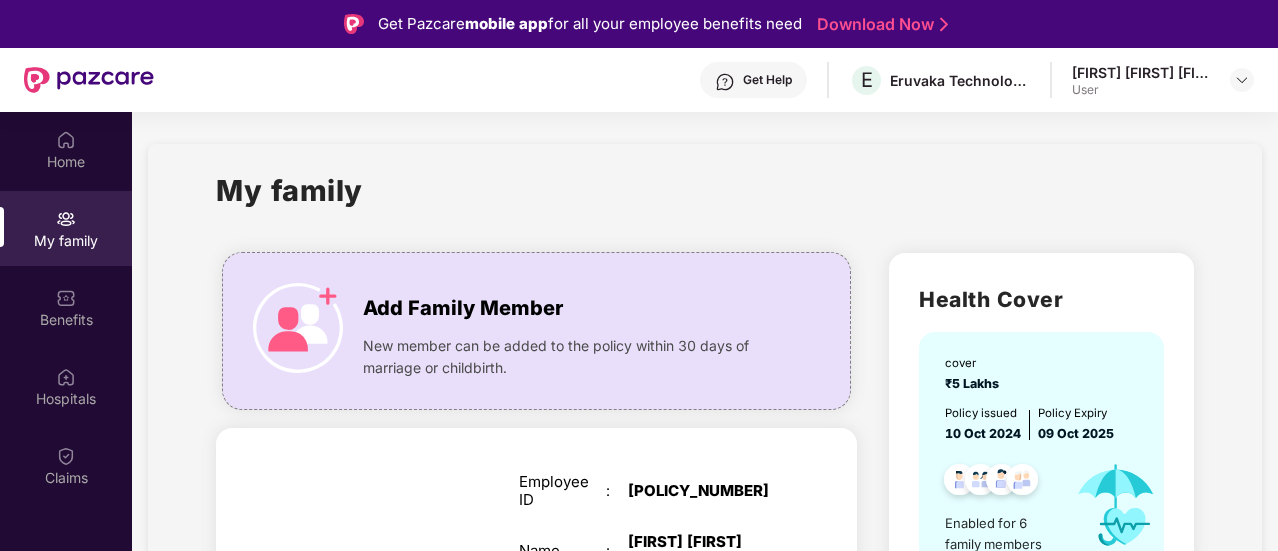 click on "Get Help" at bounding box center [767, 80] 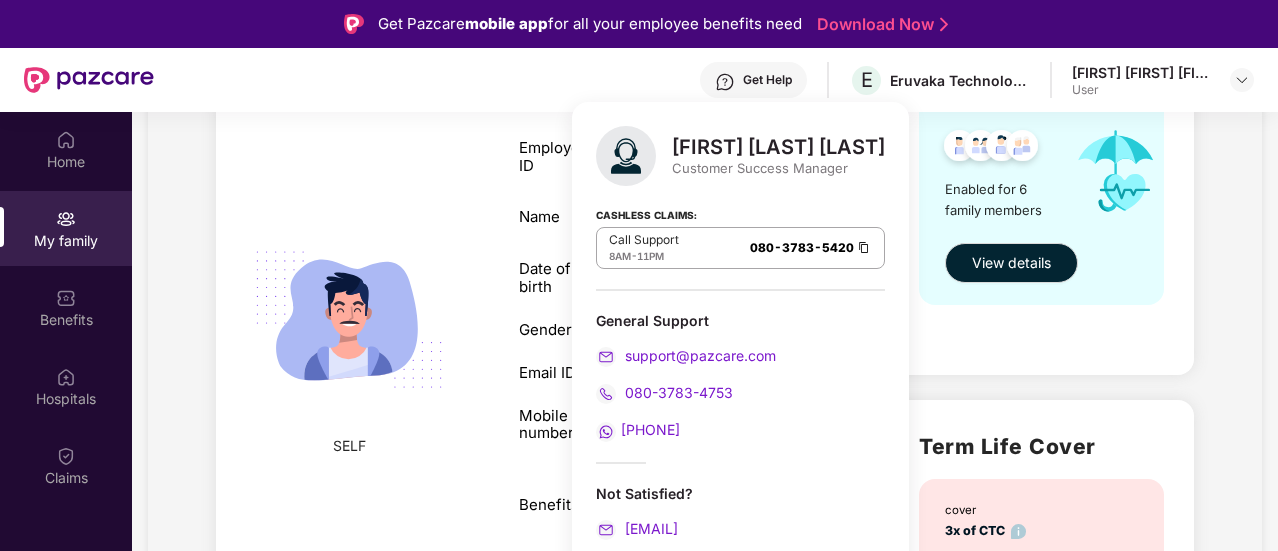 scroll, scrollTop: 335, scrollLeft: 0, axis: vertical 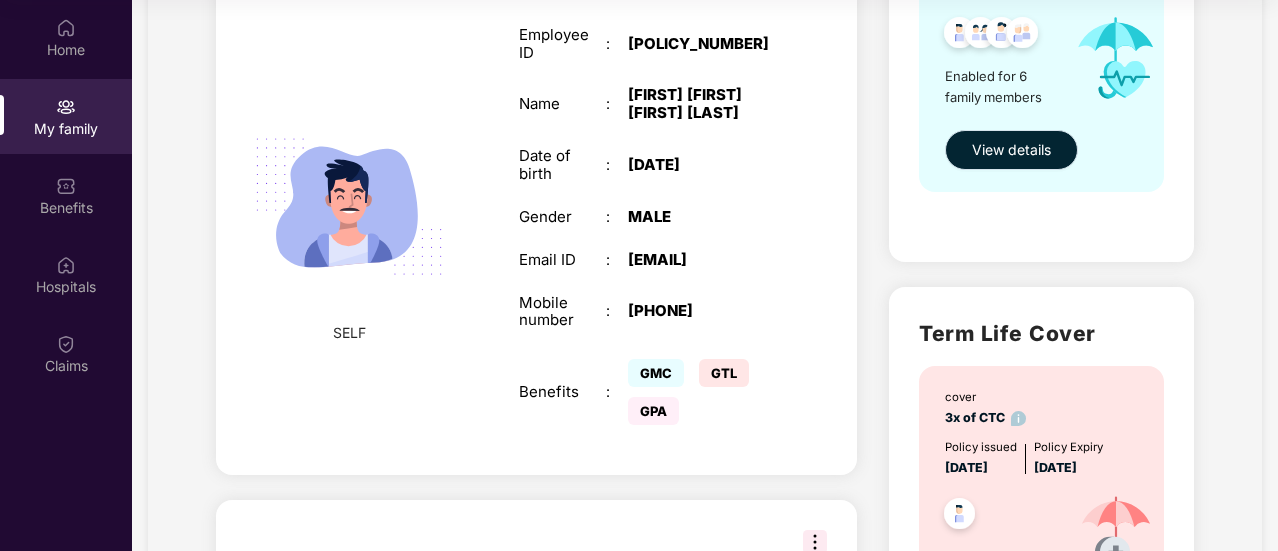 click on "View details" at bounding box center (1011, 150) 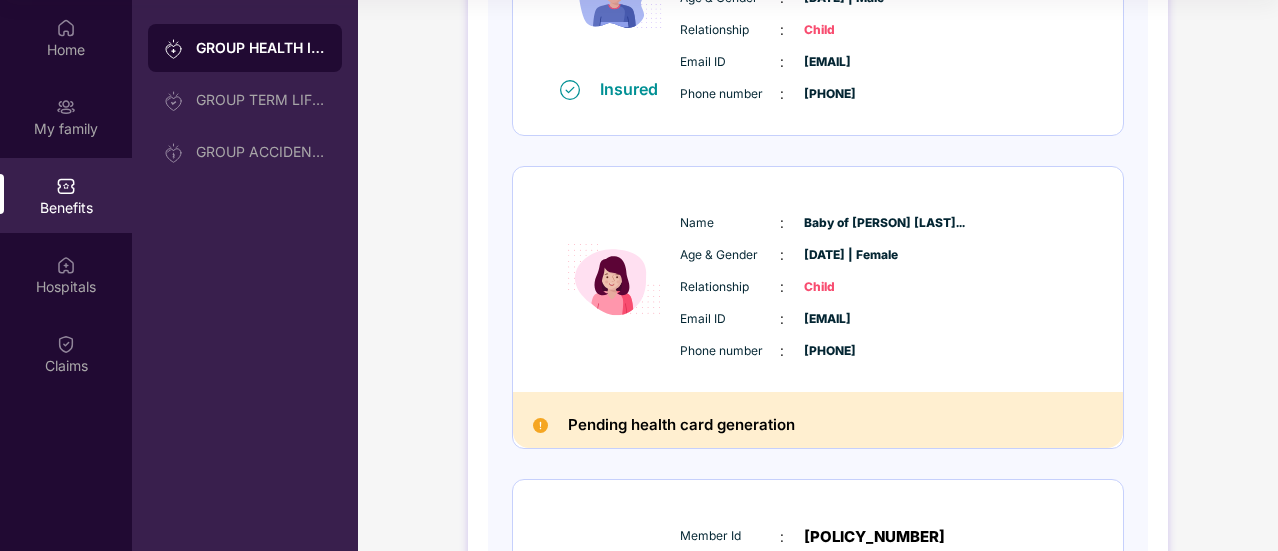 scroll, scrollTop: 989, scrollLeft: 0, axis: vertical 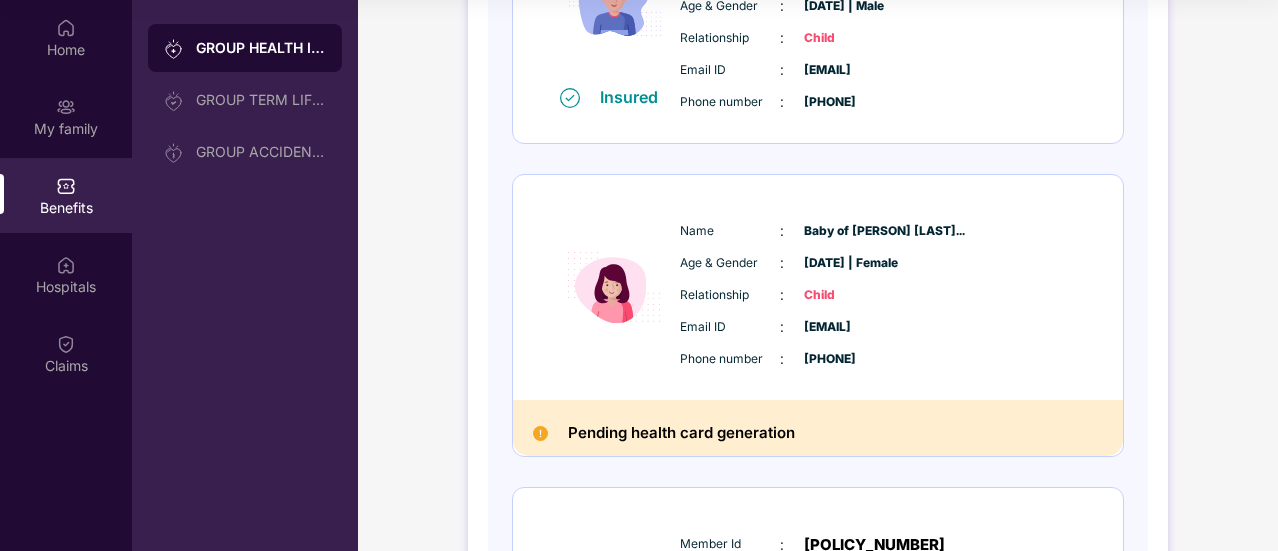 drag, startPoint x: 910, startPoint y: 281, endPoint x: 640, endPoint y: 436, distance: 311.3278 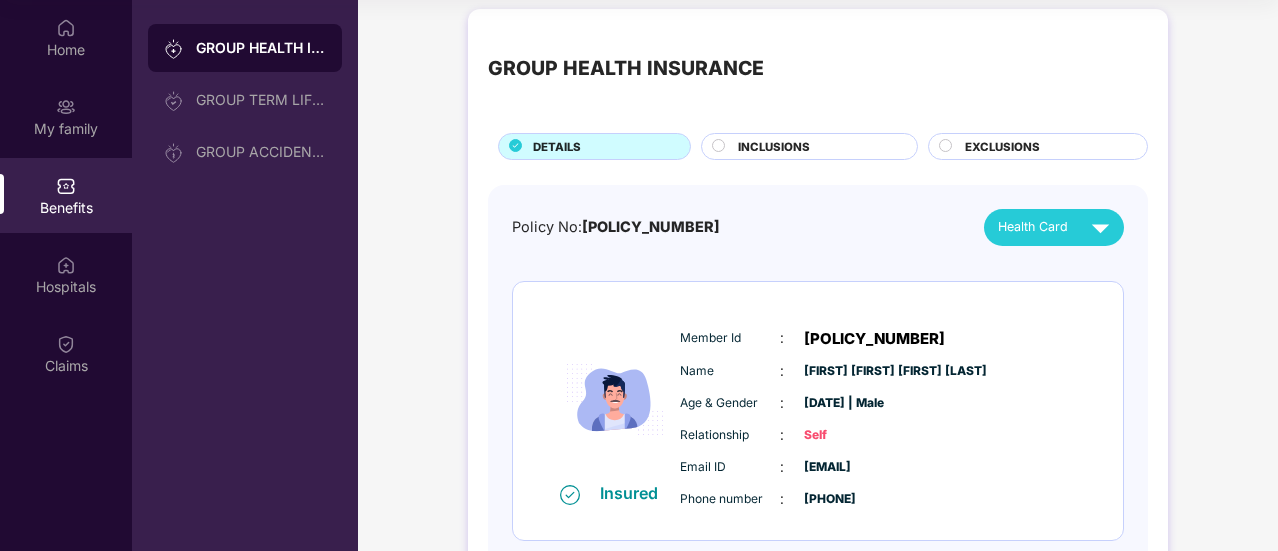 scroll, scrollTop: 0, scrollLeft: 0, axis: both 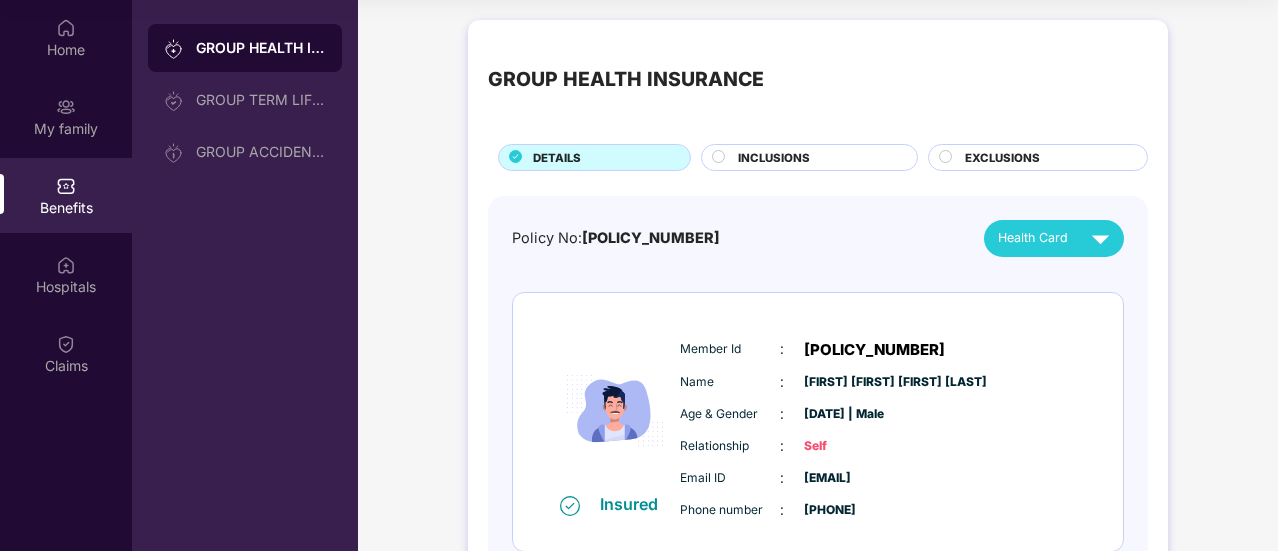 click on "INCLUSIONS" at bounding box center [774, 158] 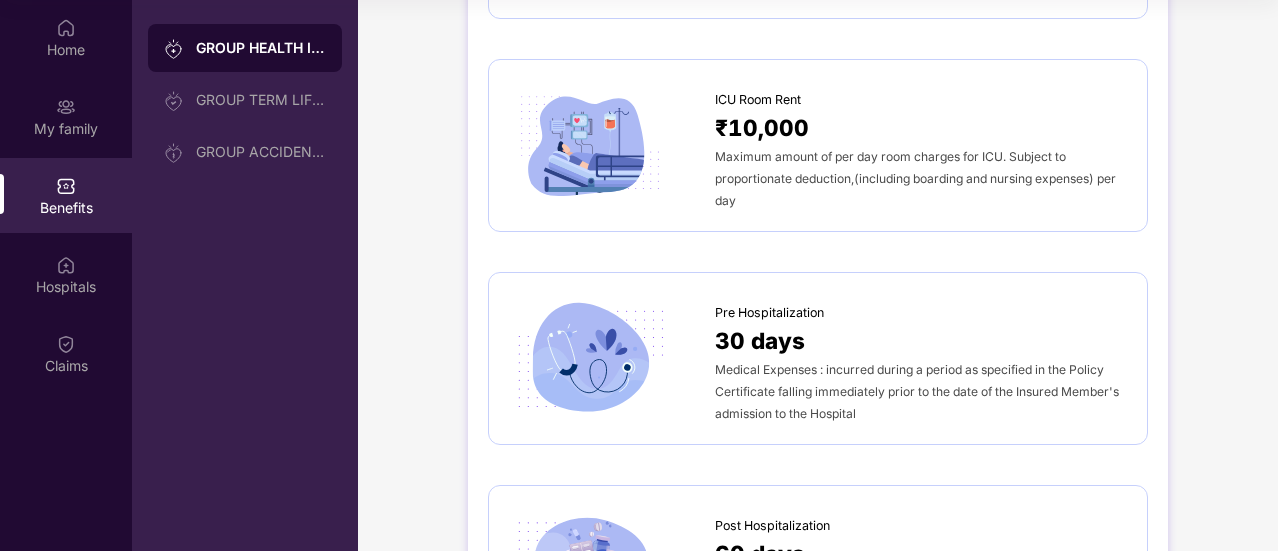 scroll, scrollTop: 0, scrollLeft: 0, axis: both 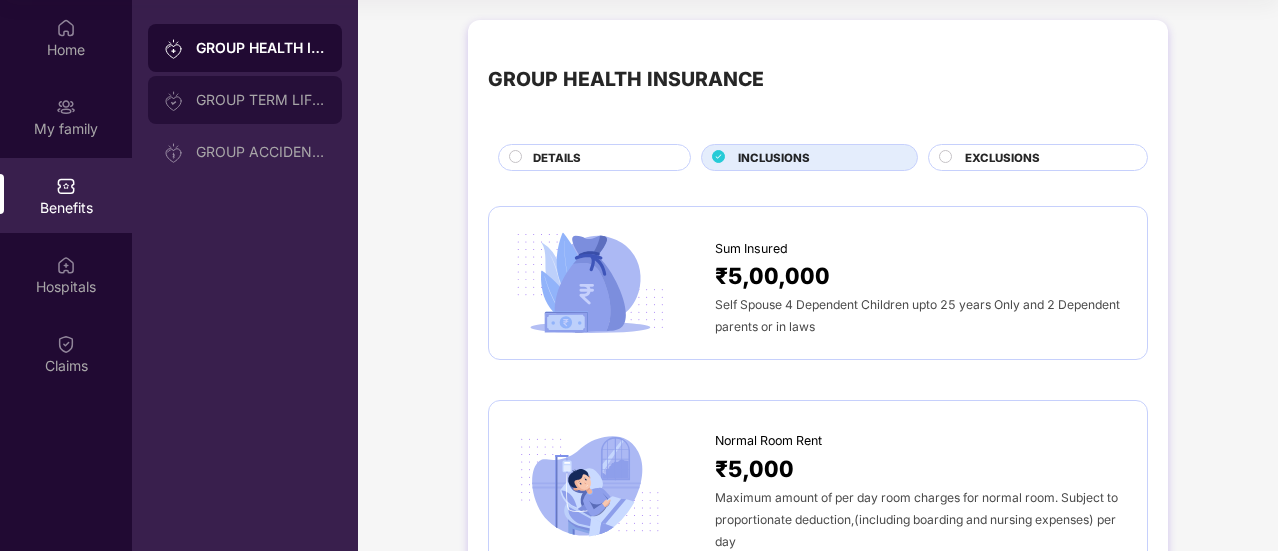 click on "GROUP TERM LIFE INSURANCE" at bounding box center [261, 100] 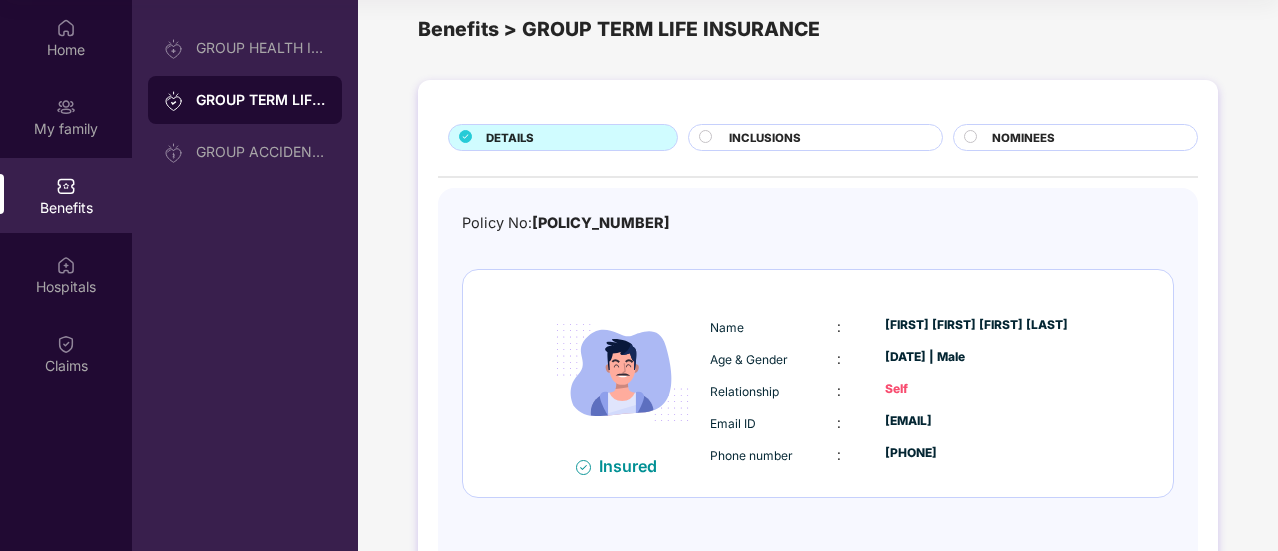 scroll, scrollTop: 0, scrollLeft: 0, axis: both 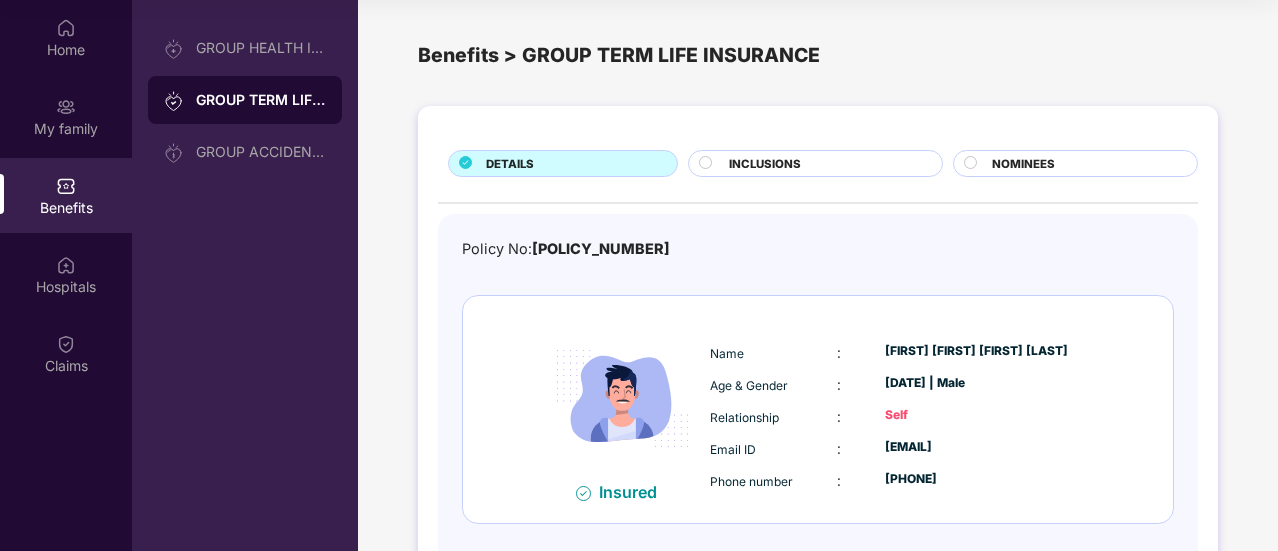 click on "NOMINEES" at bounding box center [1023, 164] 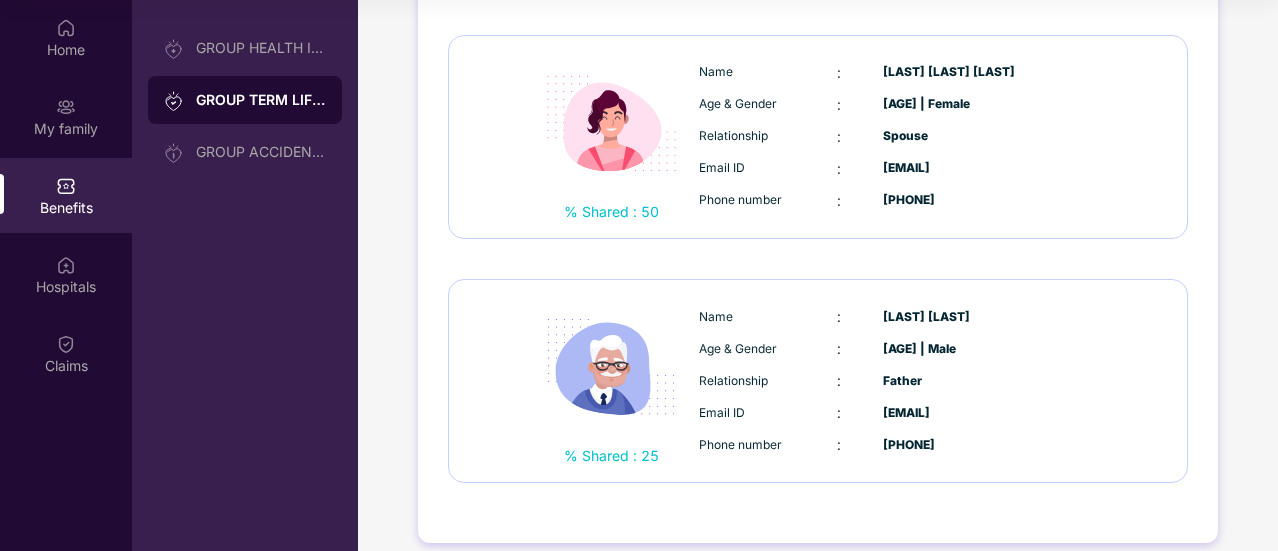 scroll, scrollTop: 505, scrollLeft: 0, axis: vertical 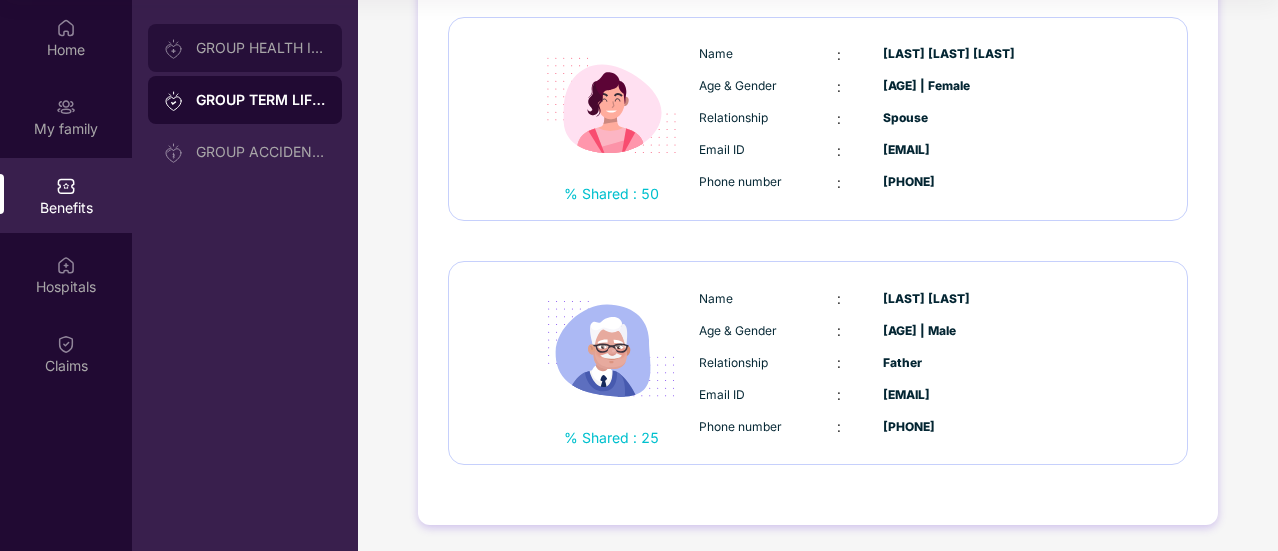 click on "GROUP HEALTH INSURANCE" at bounding box center (261, 48) 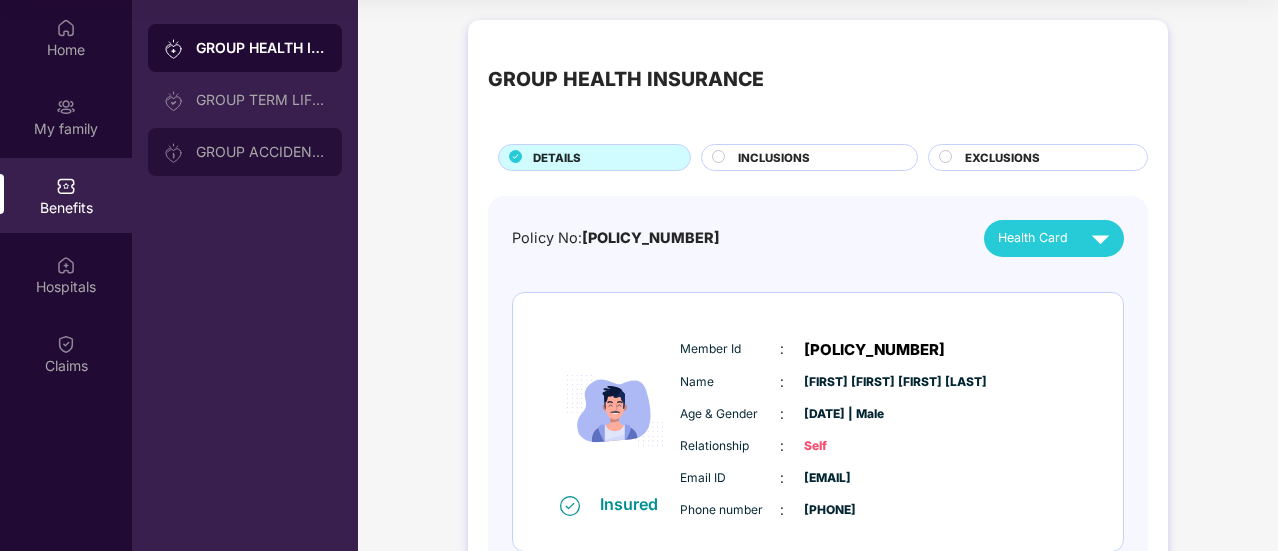 click on "GROUP ACCIDENTAL INSURANCE" at bounding box center [261, 152] 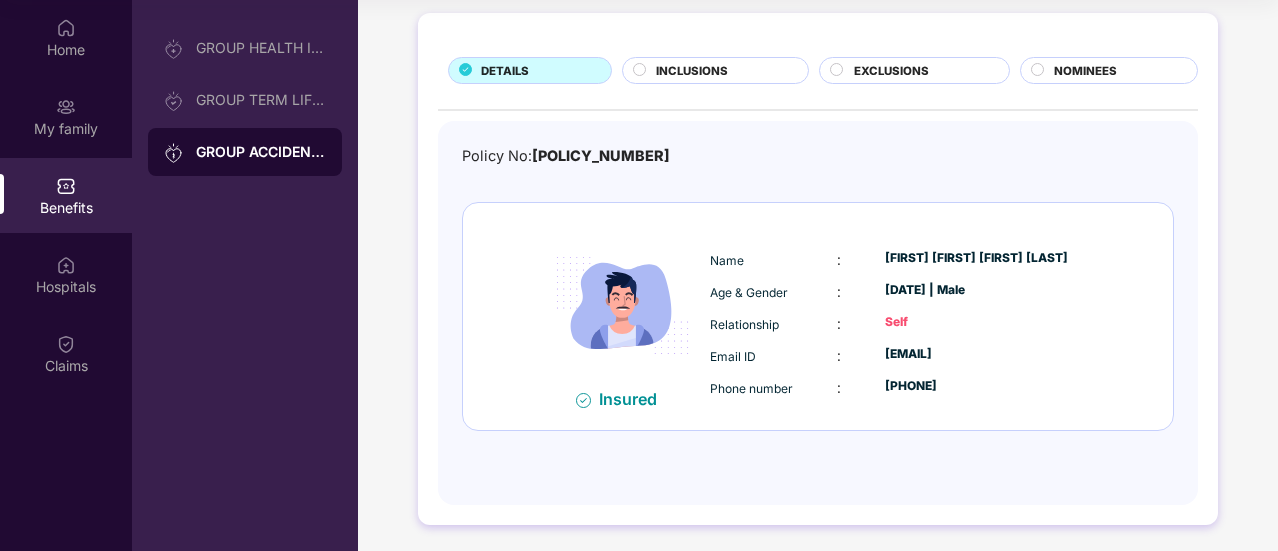 scroll, scrollTop: 95, scrollLeft: 0, axis: vertical 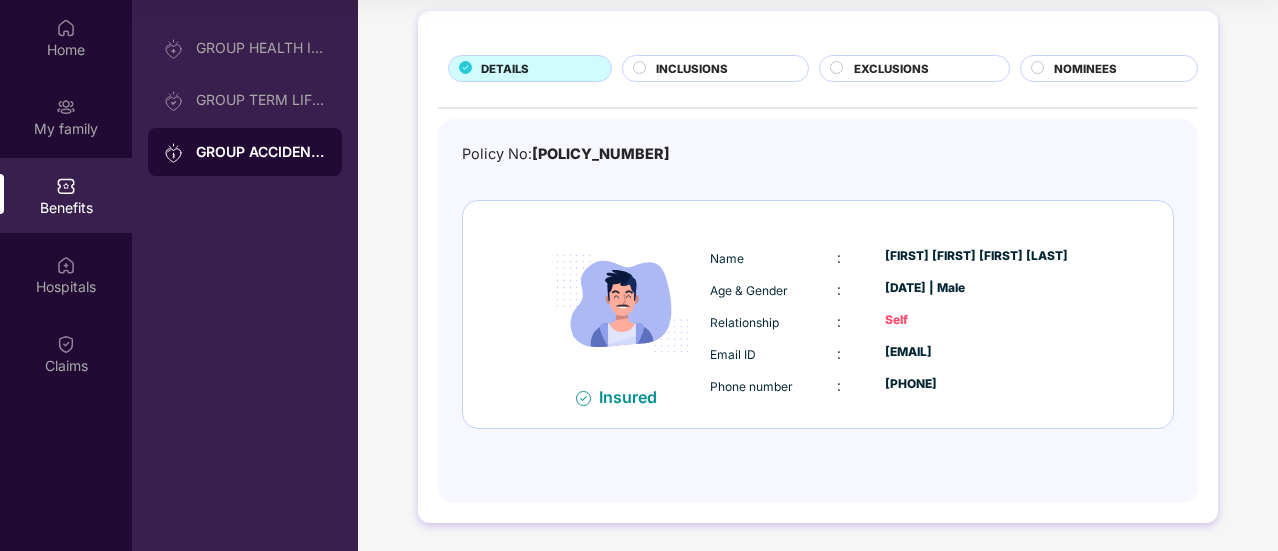 click on "INCLUSIONS" at bounding box center [692, 69] 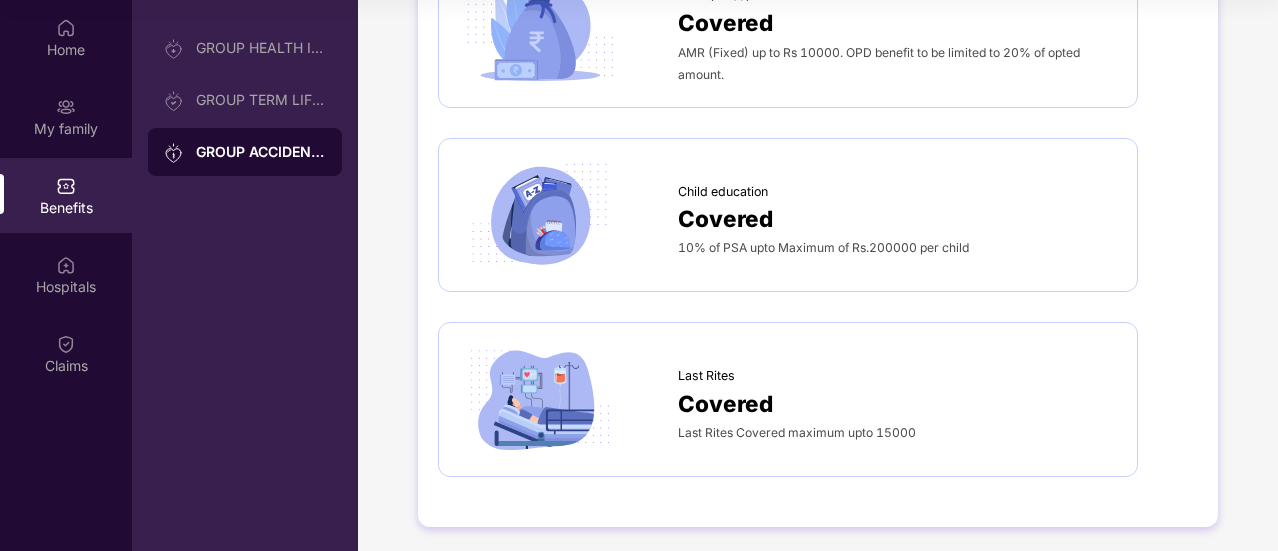 scroll, scrollTop: 0, scrollLeft: 0, axis: both 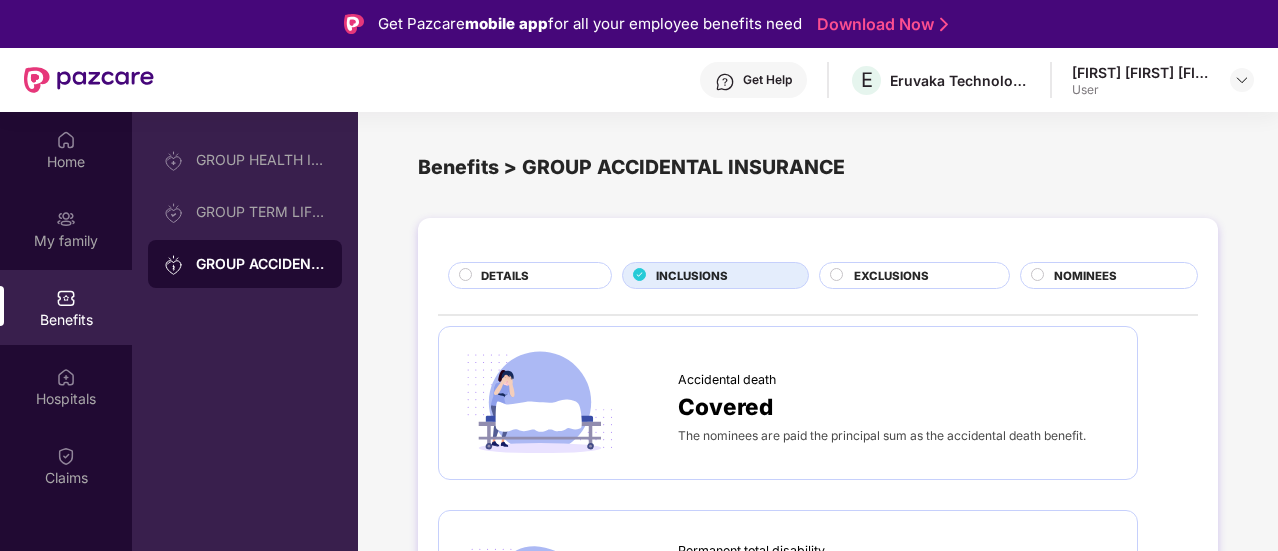 click on "EXCLUSIONS" at bounding box center [891, 276] 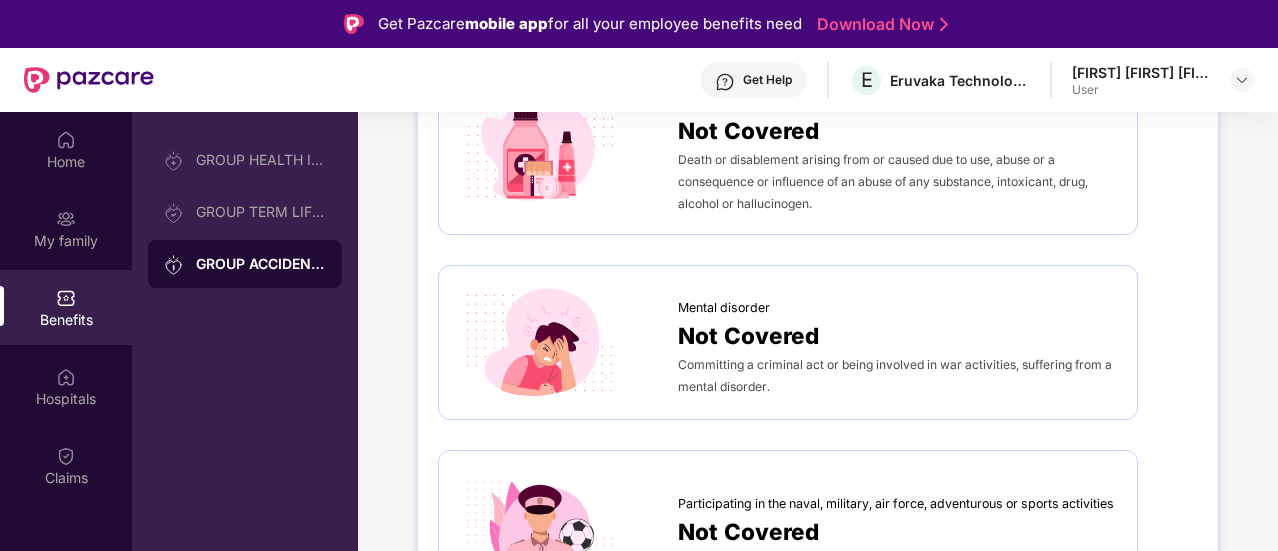 scroll, scrollTop: 1202, scrollLeft: 0, axis: vertical 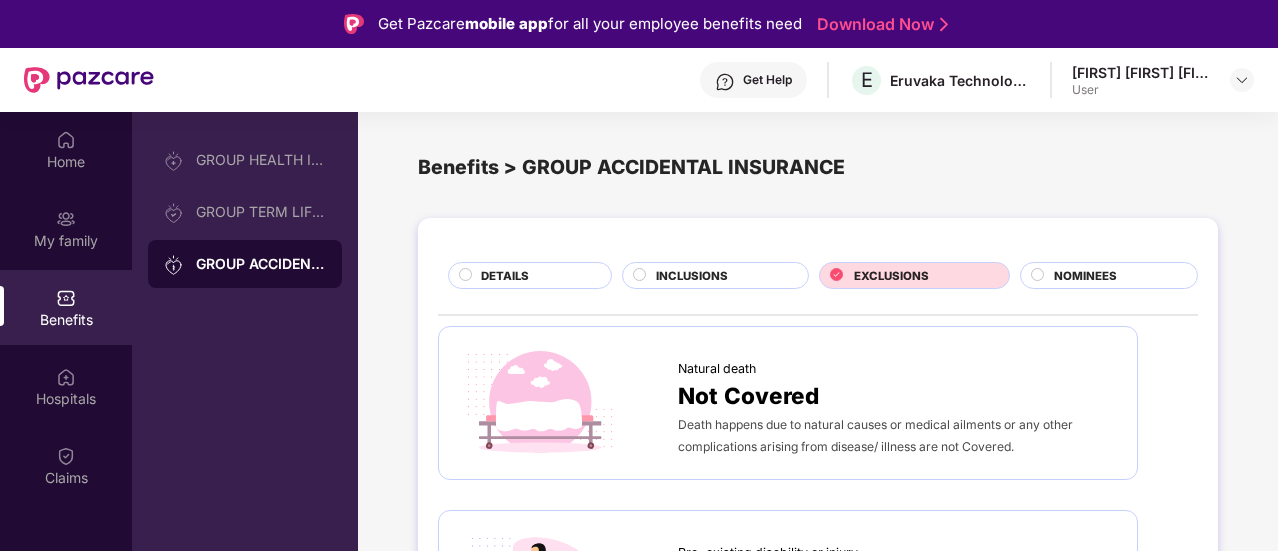 click on "NOMINEES" at bounding box center (1085, 276) 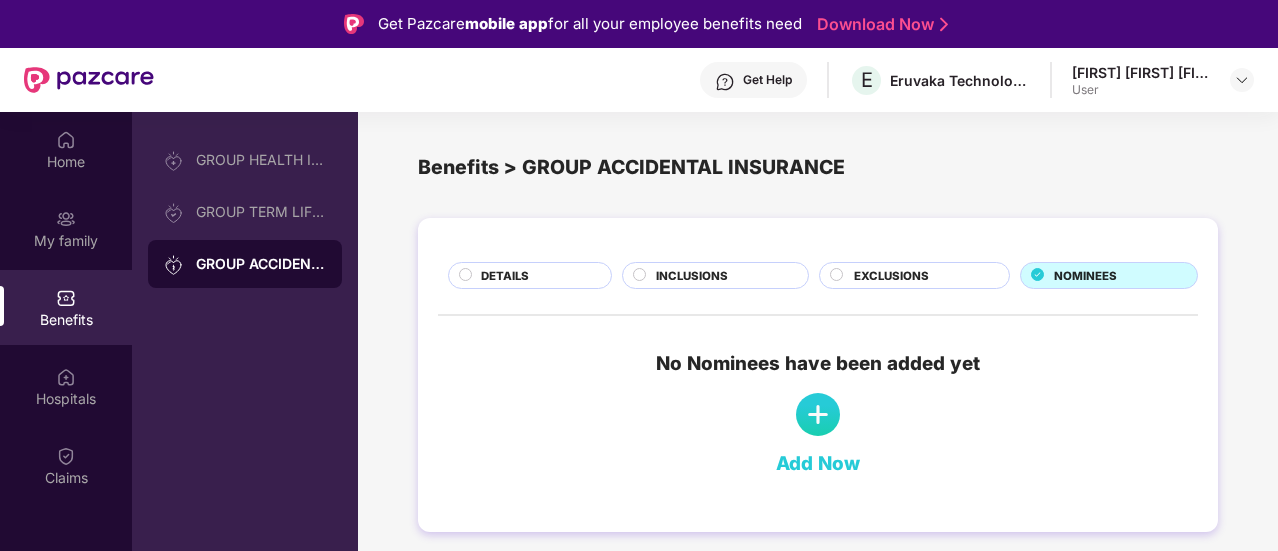 click at bounding box center (818, 415) 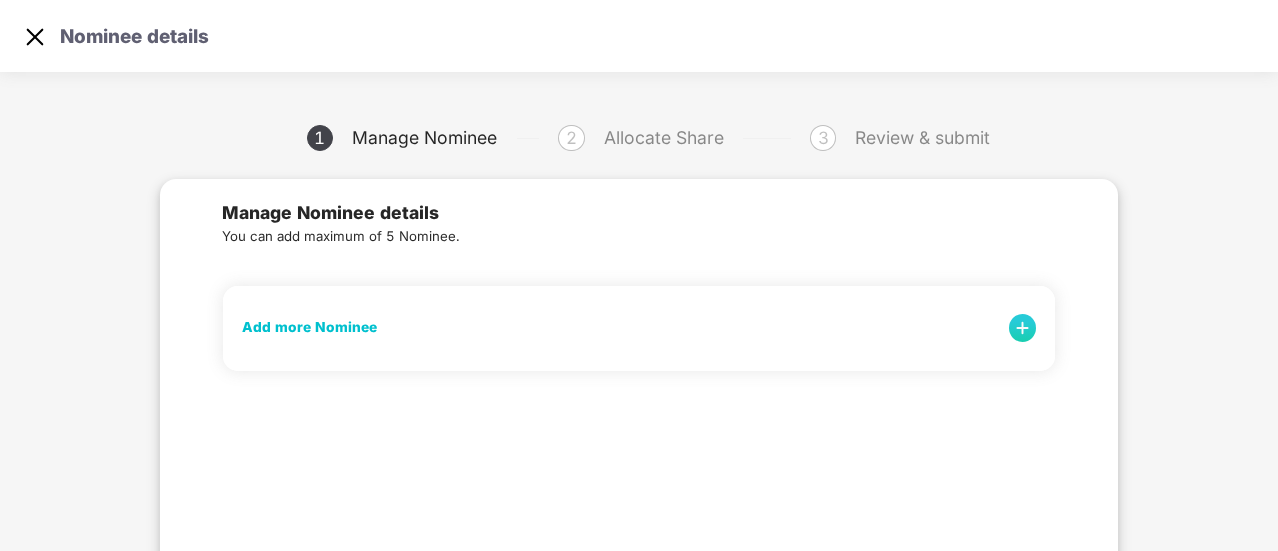 click at bounding box center (1023, 328) 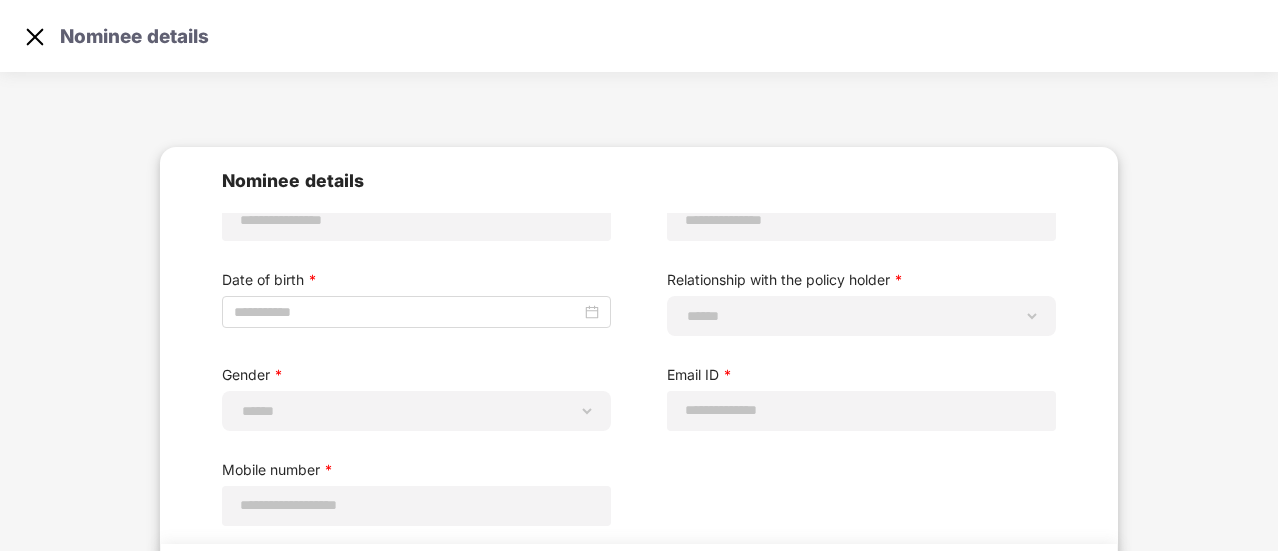scroll, scrollTop: 0, scrollLeft: 0, axis: both 